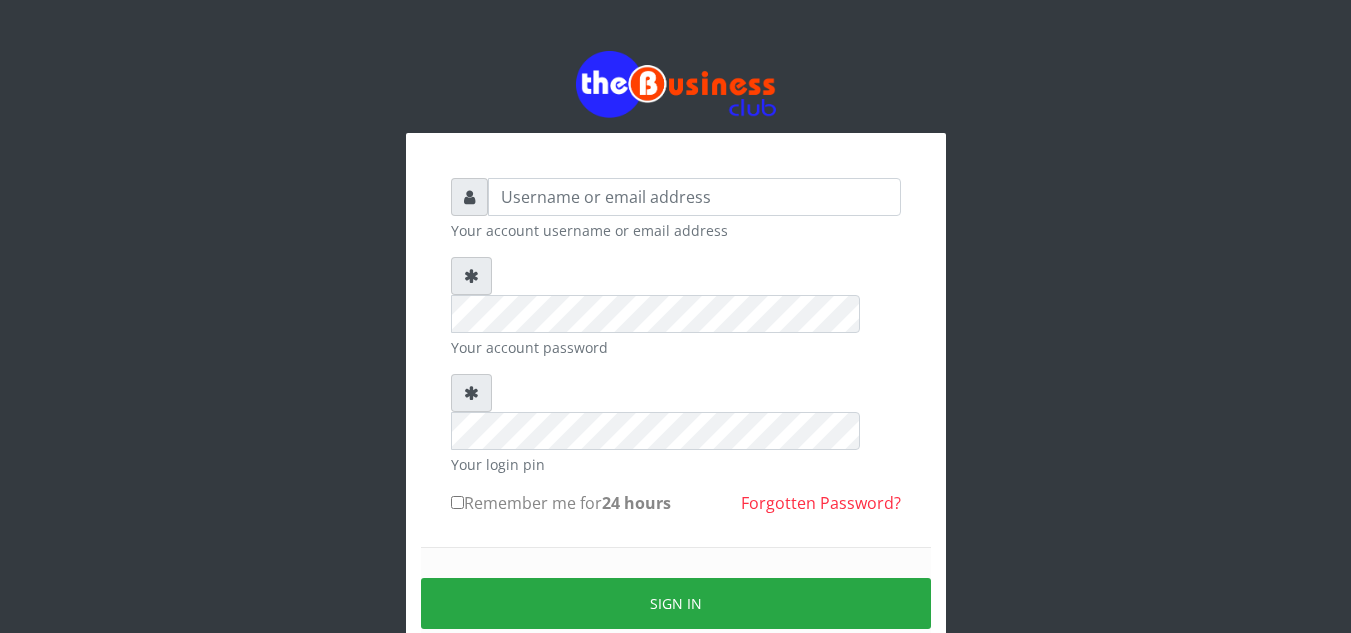 scroll, scrollTop: 0, scrollLeft: 0, axis: both 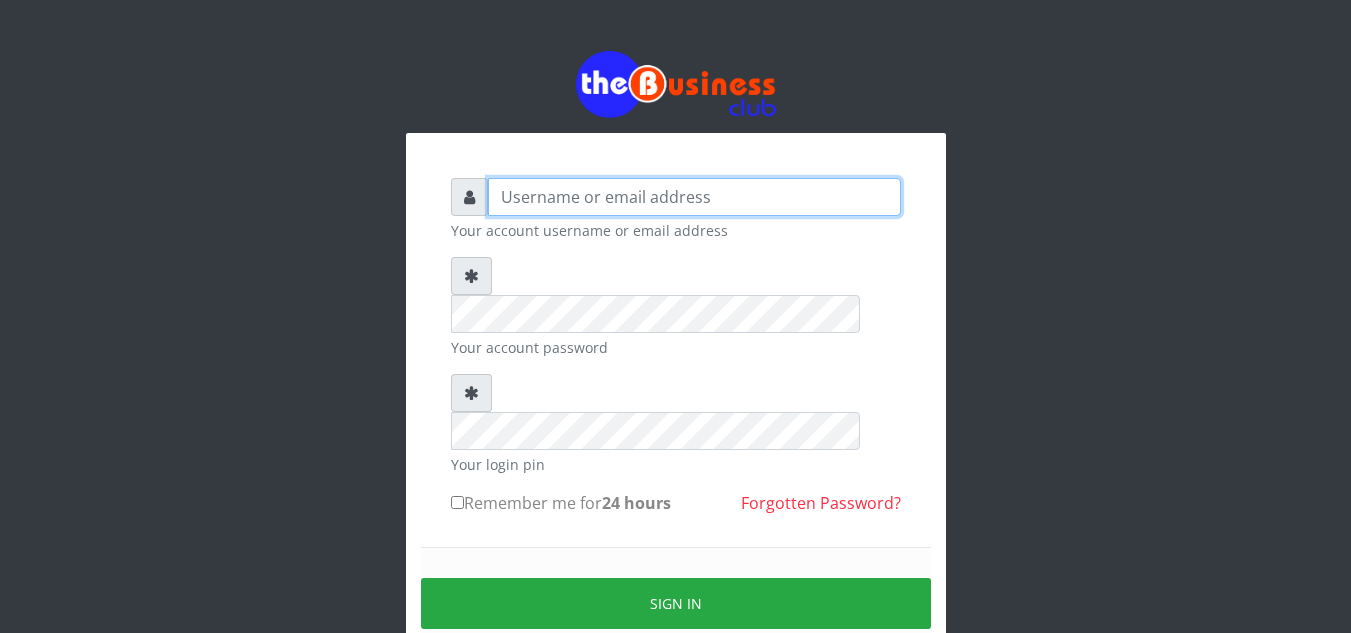 type on "[FIRST]" 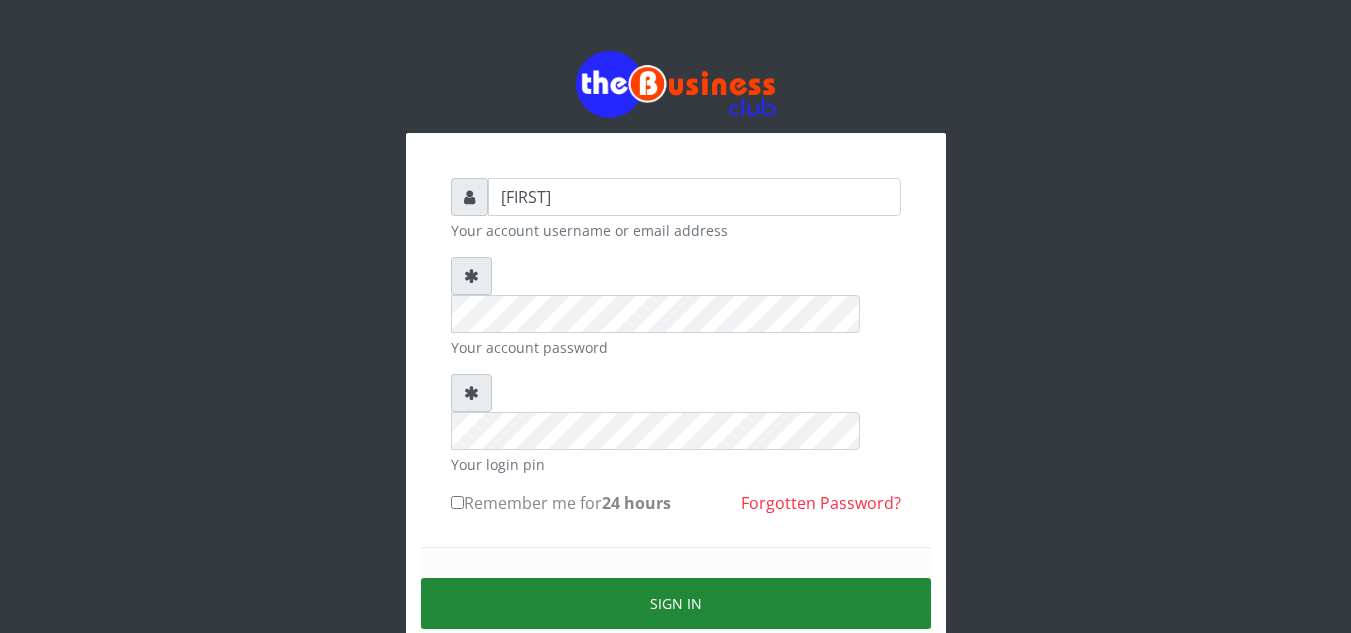 click on "Sign in" at bounding box center (676, 603) 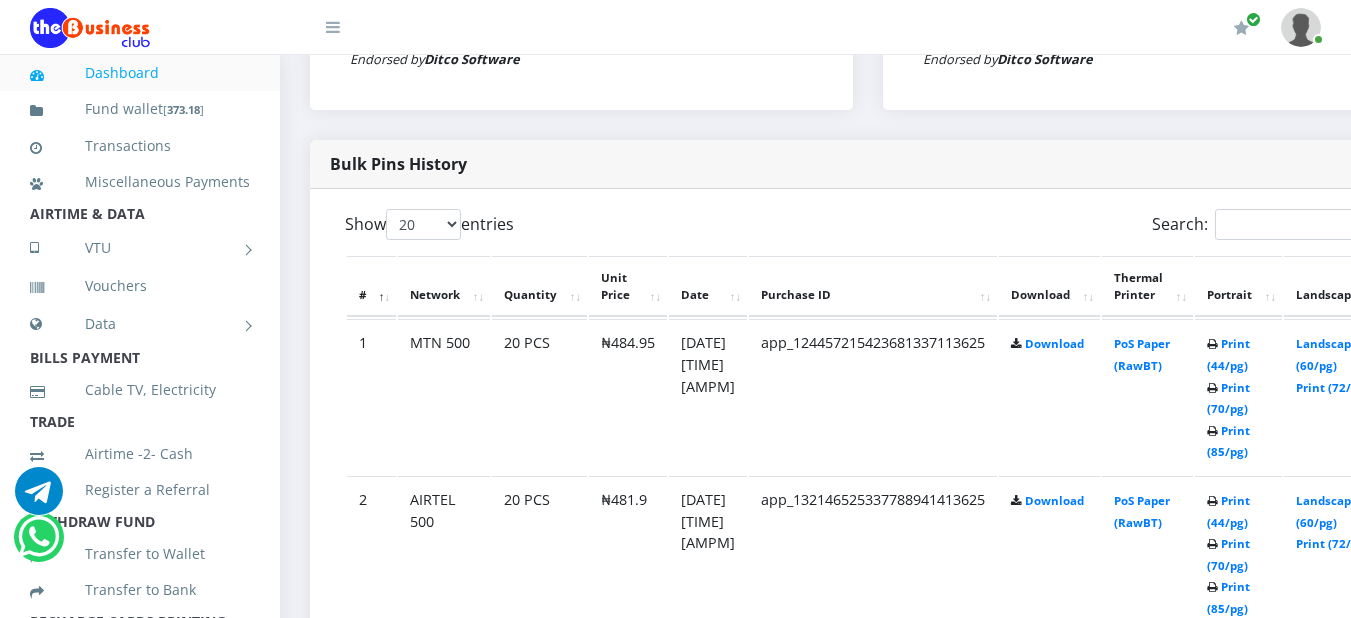 scroll, scrollTop: 946, scrollLeft: 0, axis: vertical 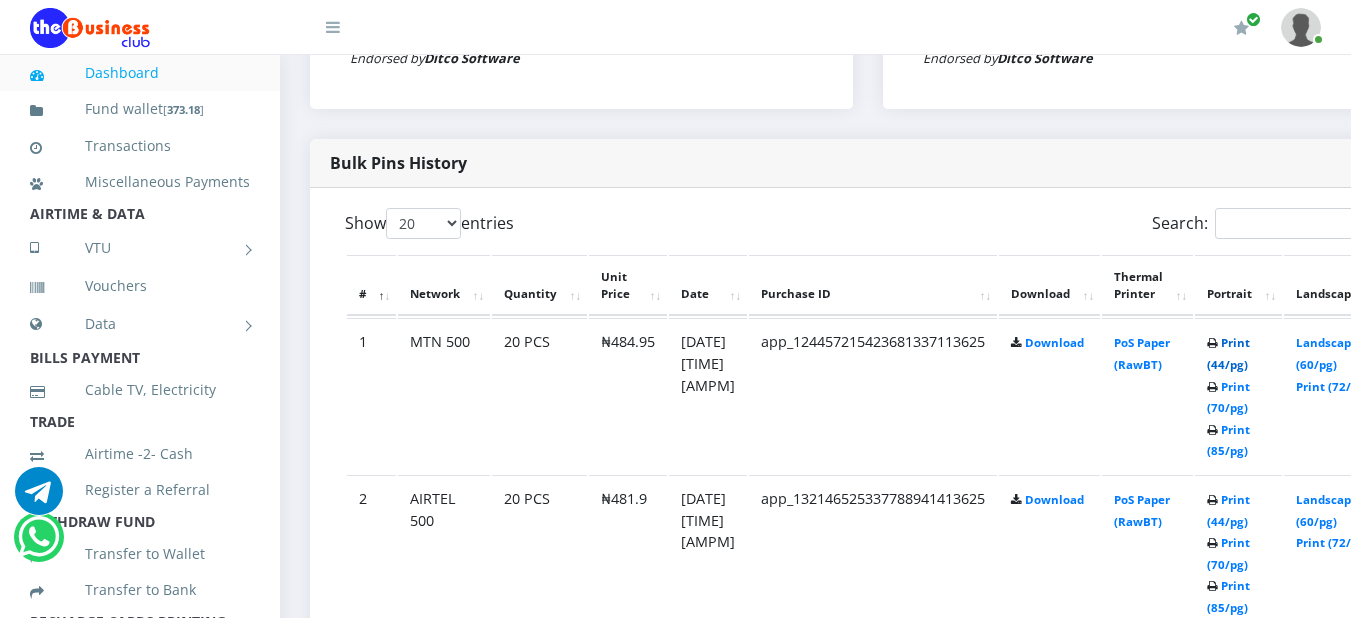 click on "Print (44/pg)" at bounding box center (1228, 353) 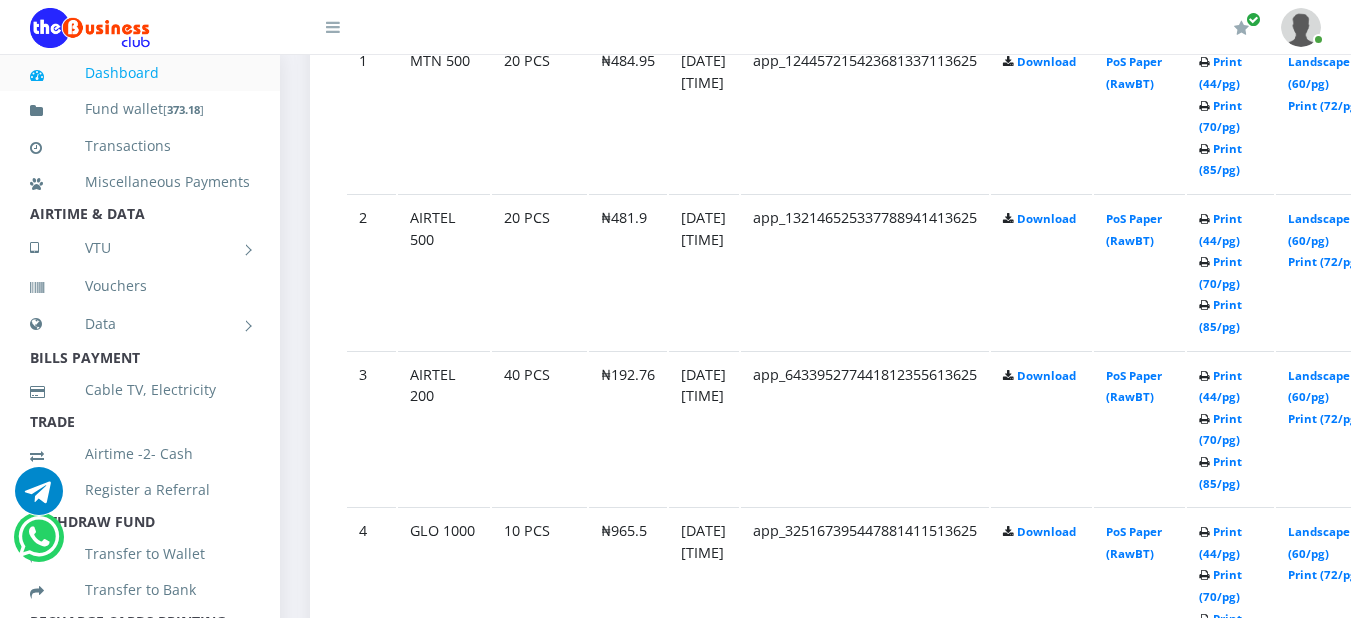 scroll, scrollTop: 1266, scrollLeft: 0, axis: vertical 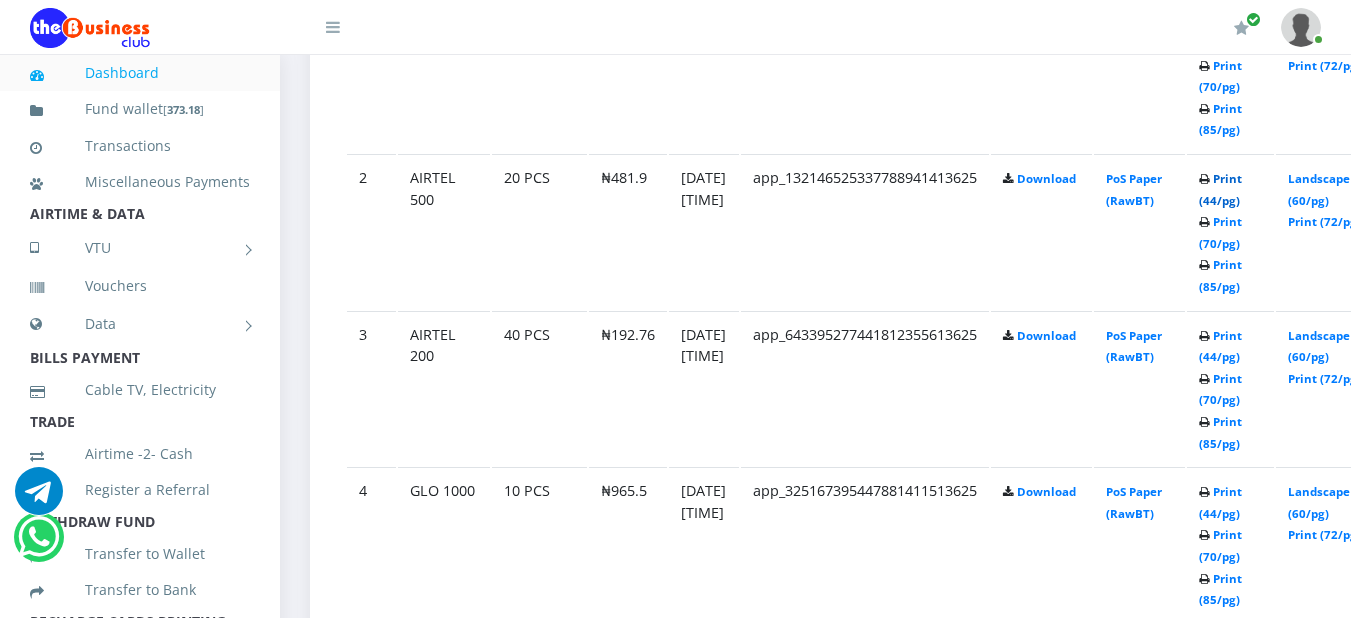 click on "Print (44/pg)" at bounding box center (1220, 189) 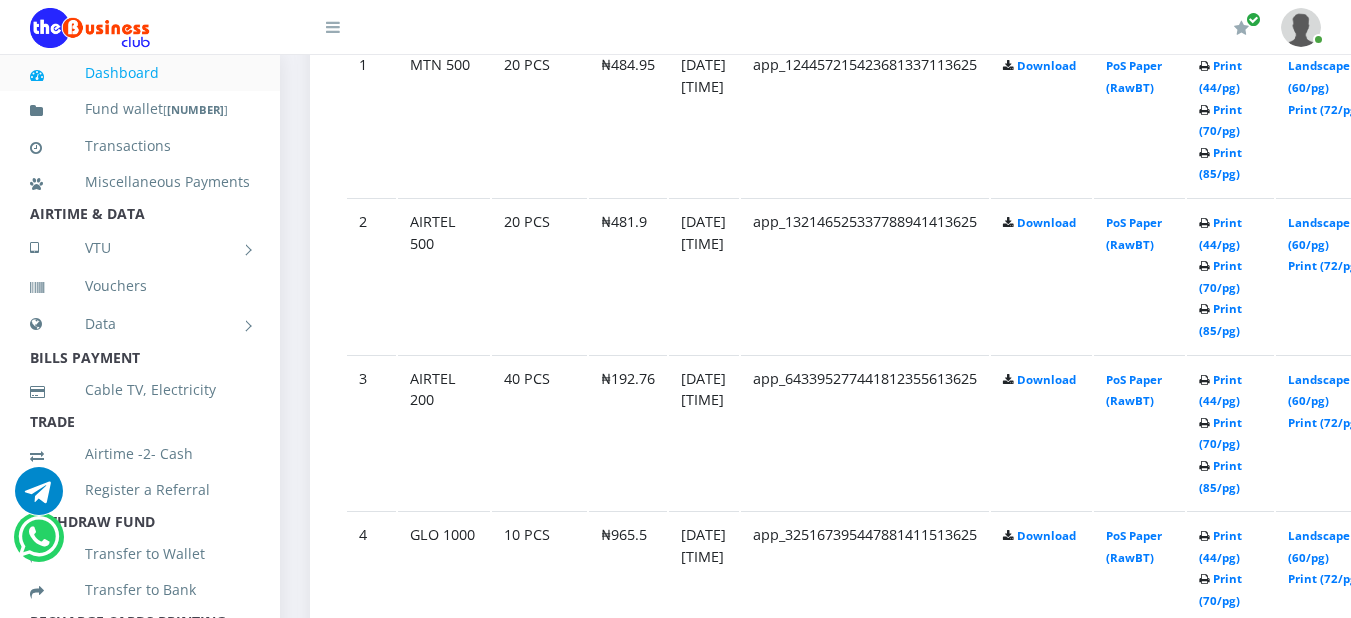 scroll, scrollTop: 1266, scrollLeft: 0, axis: vertical 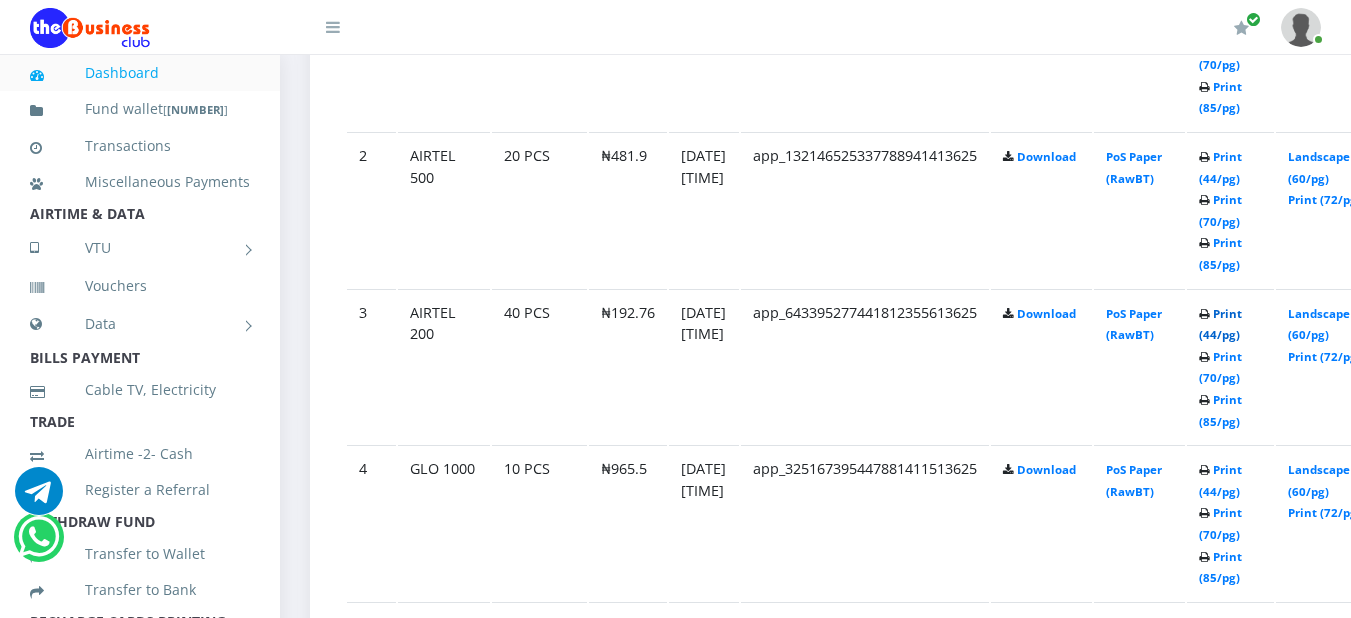 click on "Print (44/pg)" at bounding box center (1220, 324) 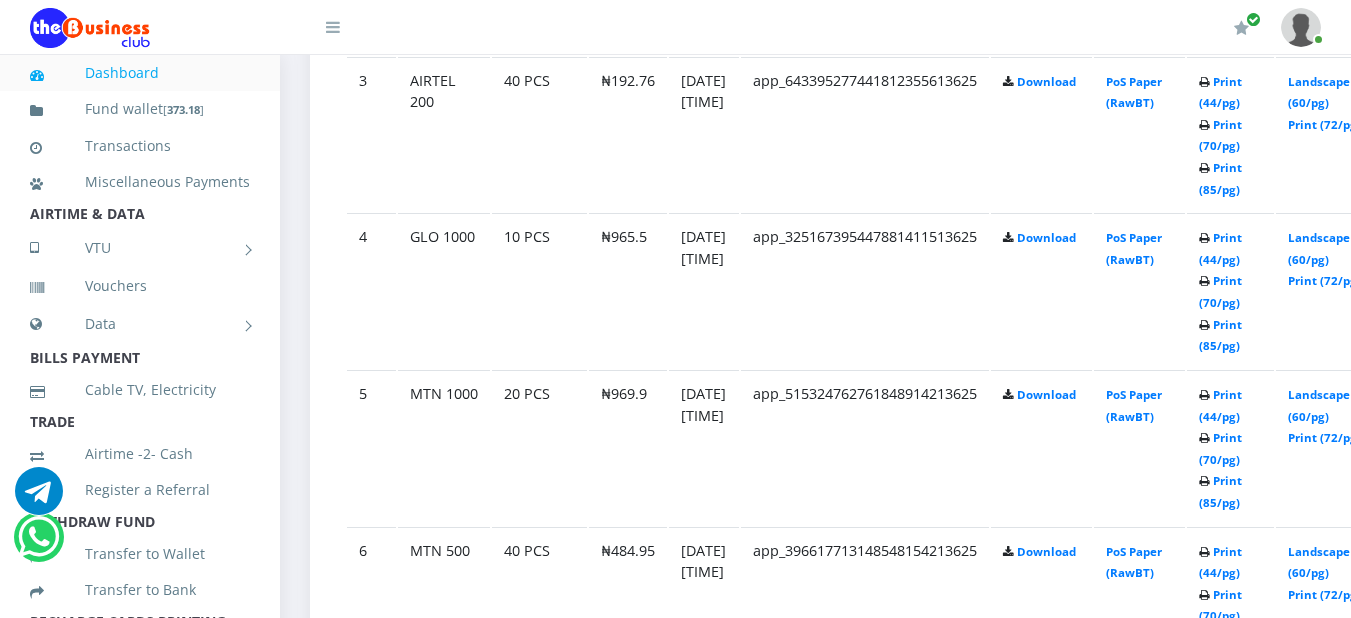 scroll, scrollTop: 0, scrollLeft: 0, axis: both 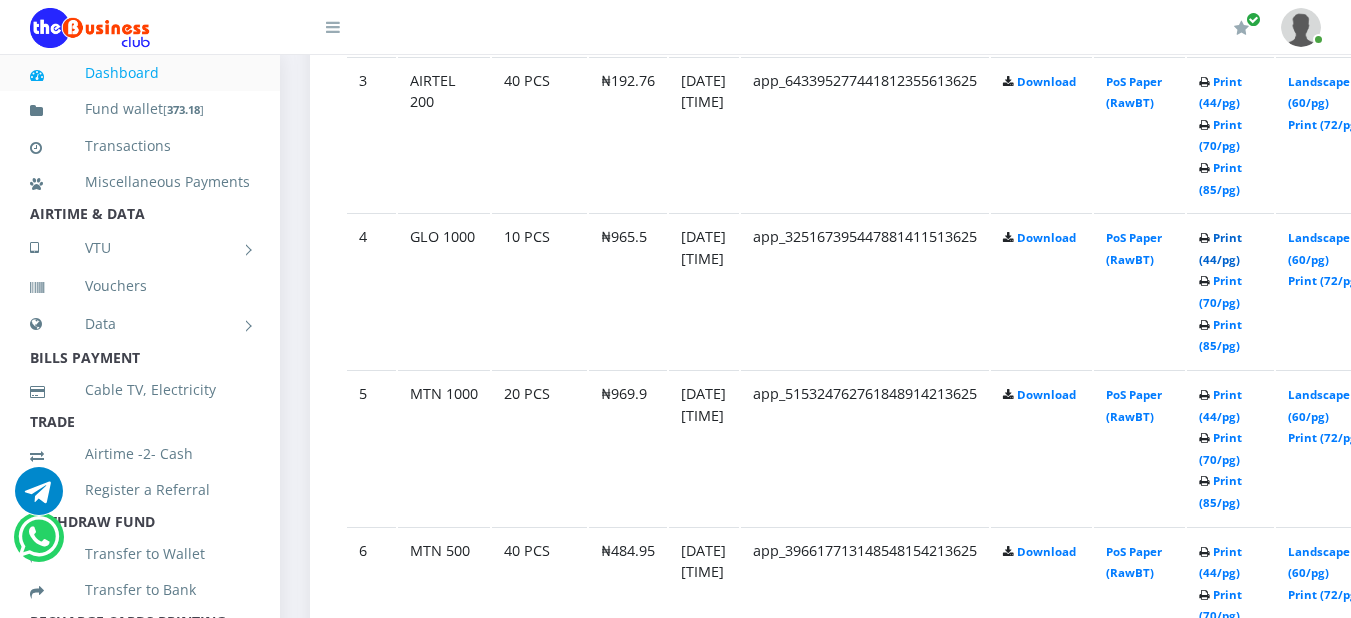 click on "Print (44/pg)" at bounding box center [1220, 248] 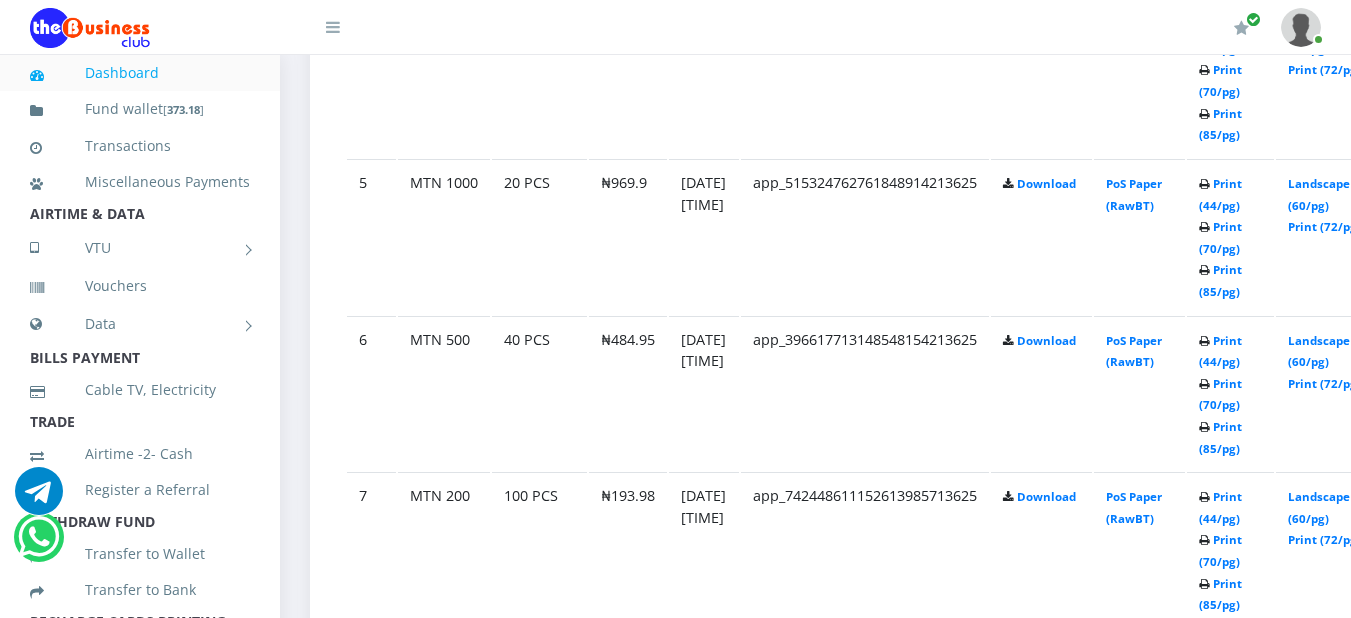 scroll, scrollTop: 1734, scrollLeft: 0, axis: vertical 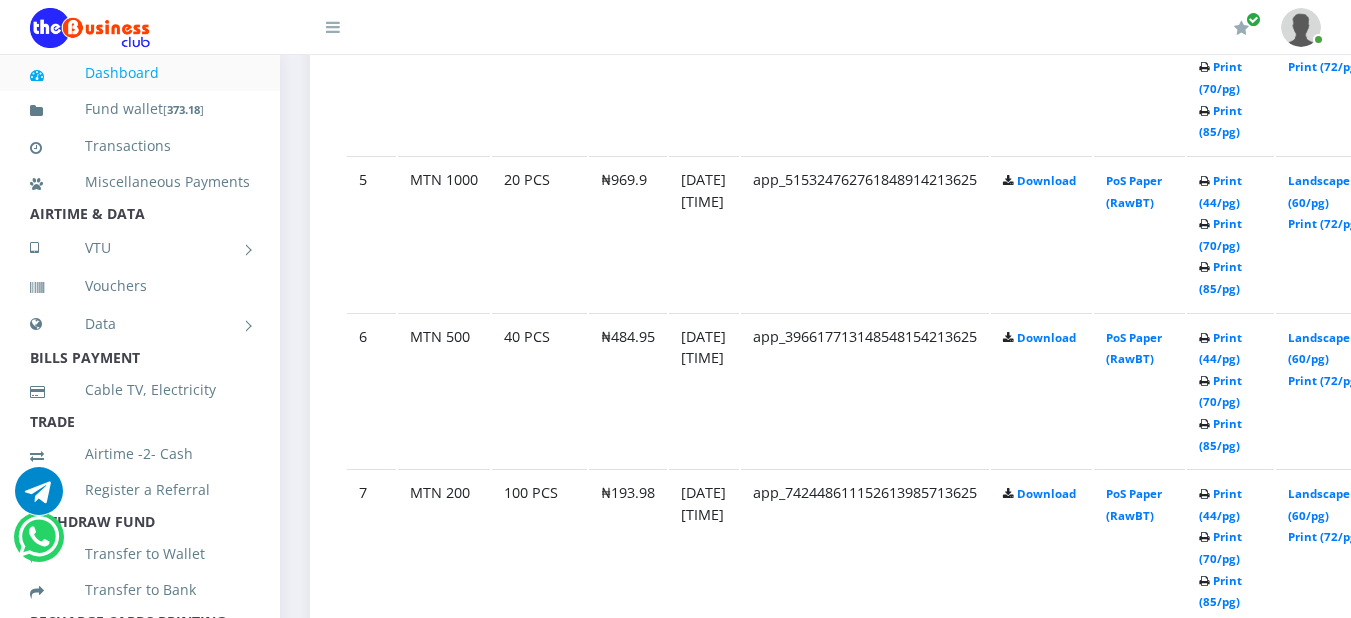 click on "Print (44/pg)   Print (70/pg)   Print (85/pg)" at bounding box center [1230, -394] 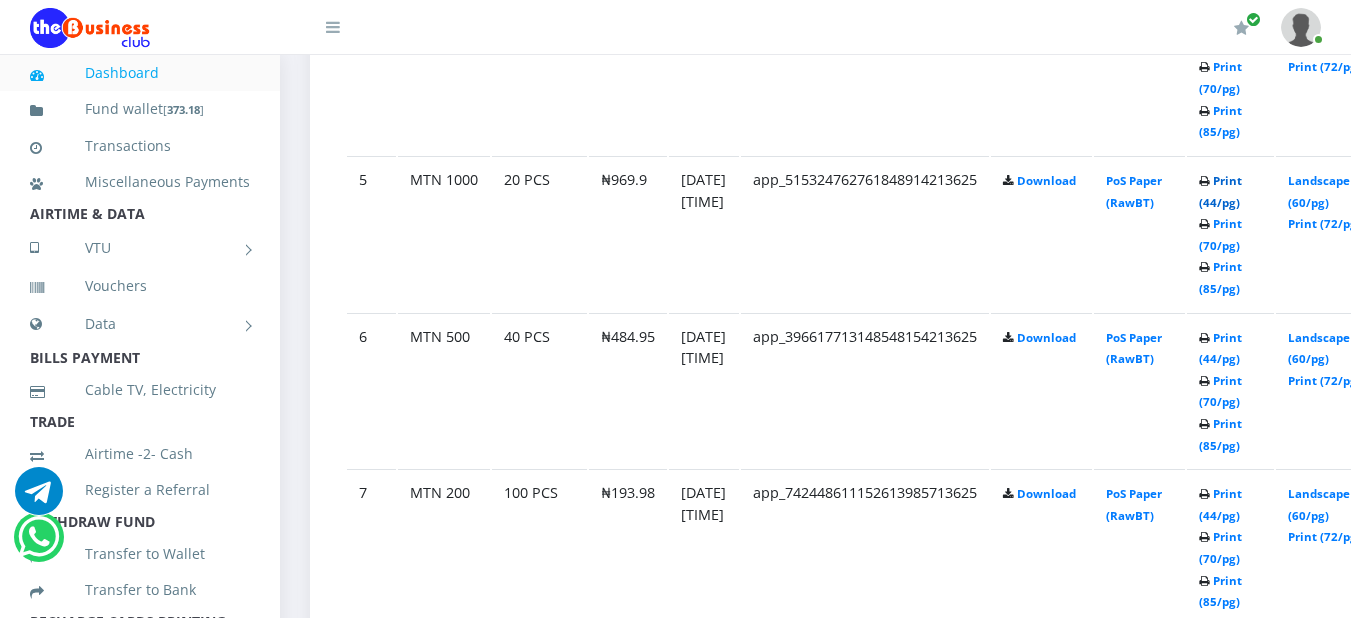 click on "Print (44/pg)" at bounding box center (1220, 191) 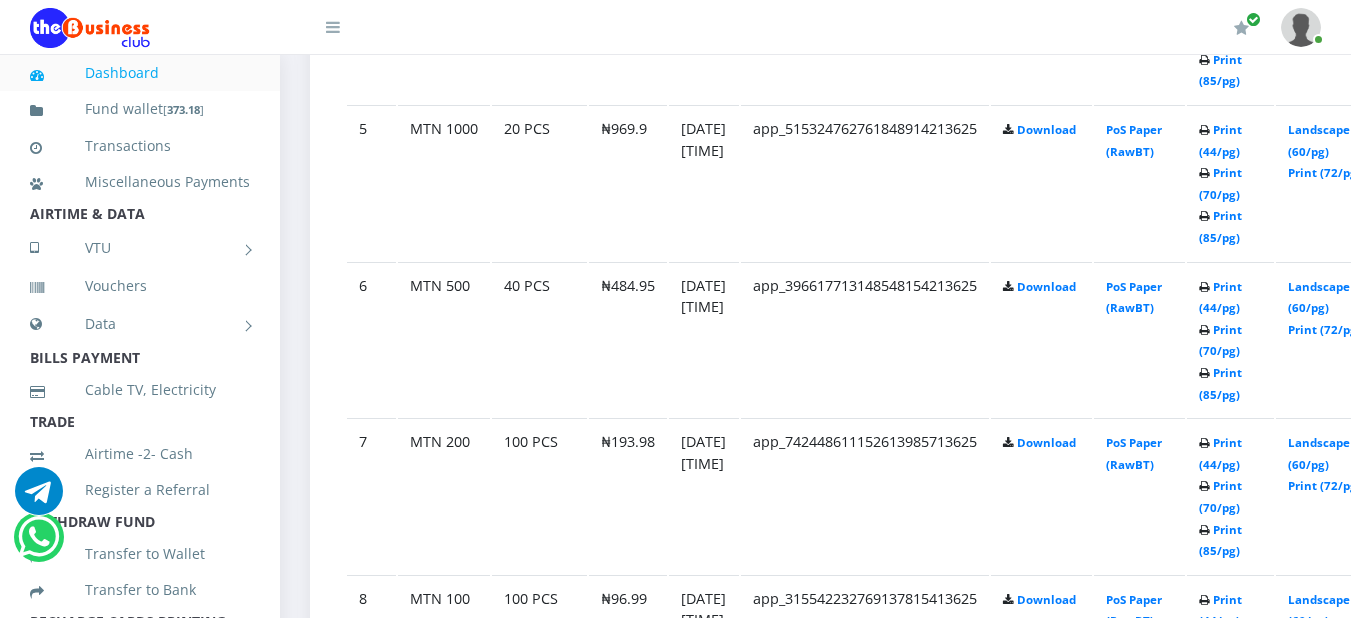 scroll, scrollTop: 1788, scrollLeft: 0, axis: vertical 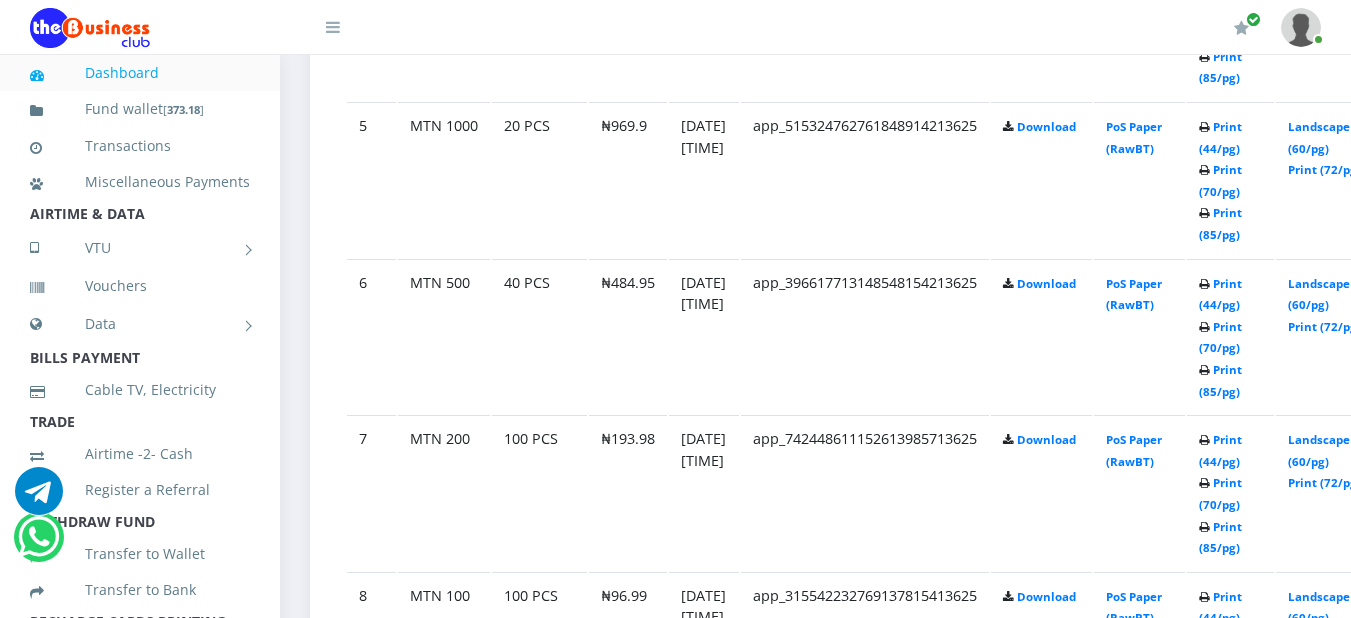 click on "Print (44/pg)   Print (70/pg)   Print (85/pg)" at bounding box center [1230, -291] 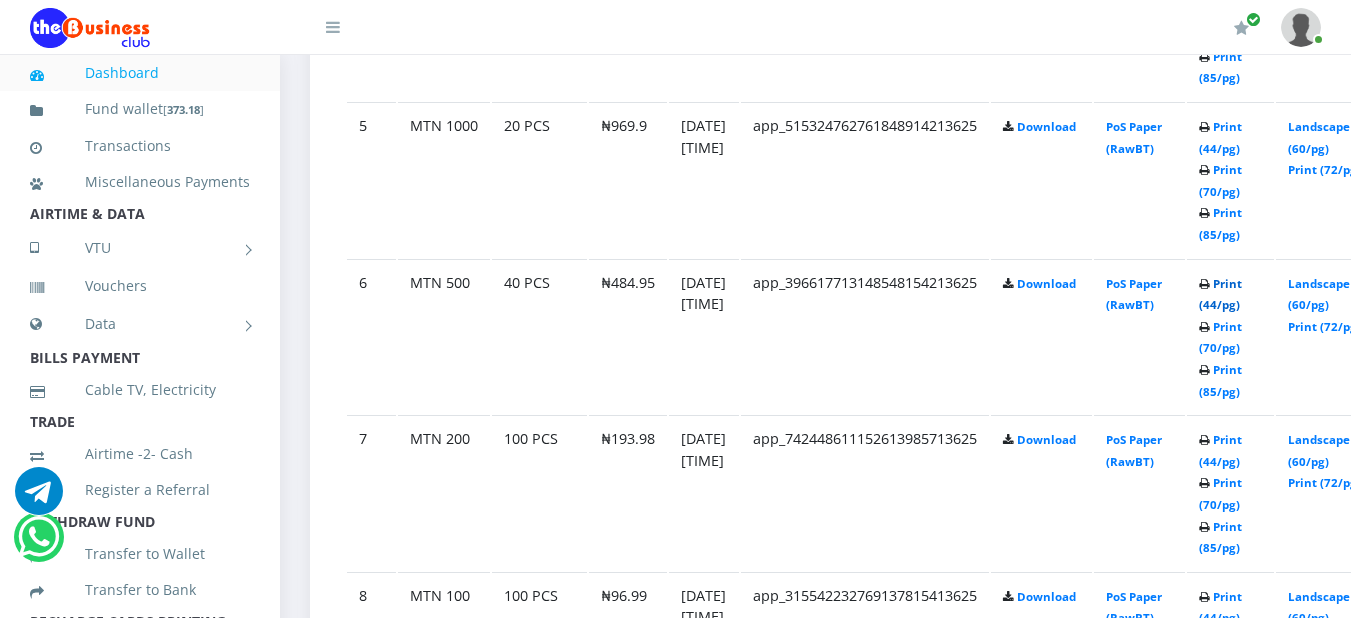 click on "Print (44/pg)" at bounding box center [1220, 294] 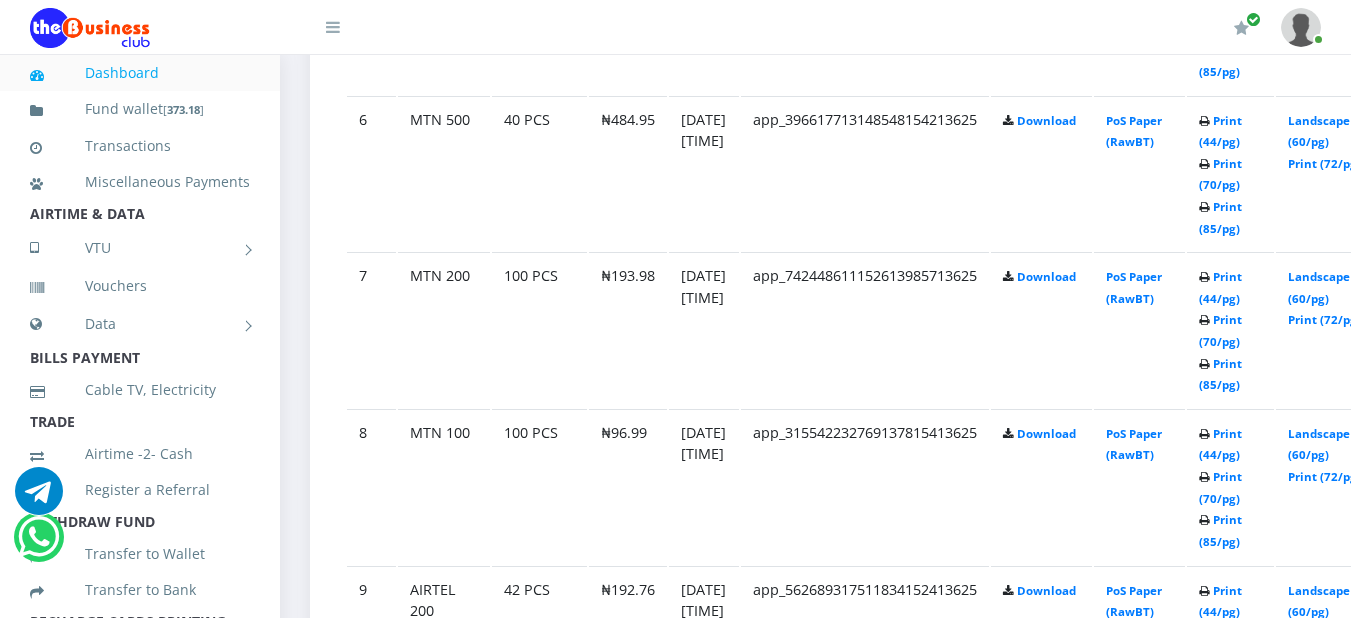 scroll, scrollTop: 1957, scrollLeft: 0, axis: vertical 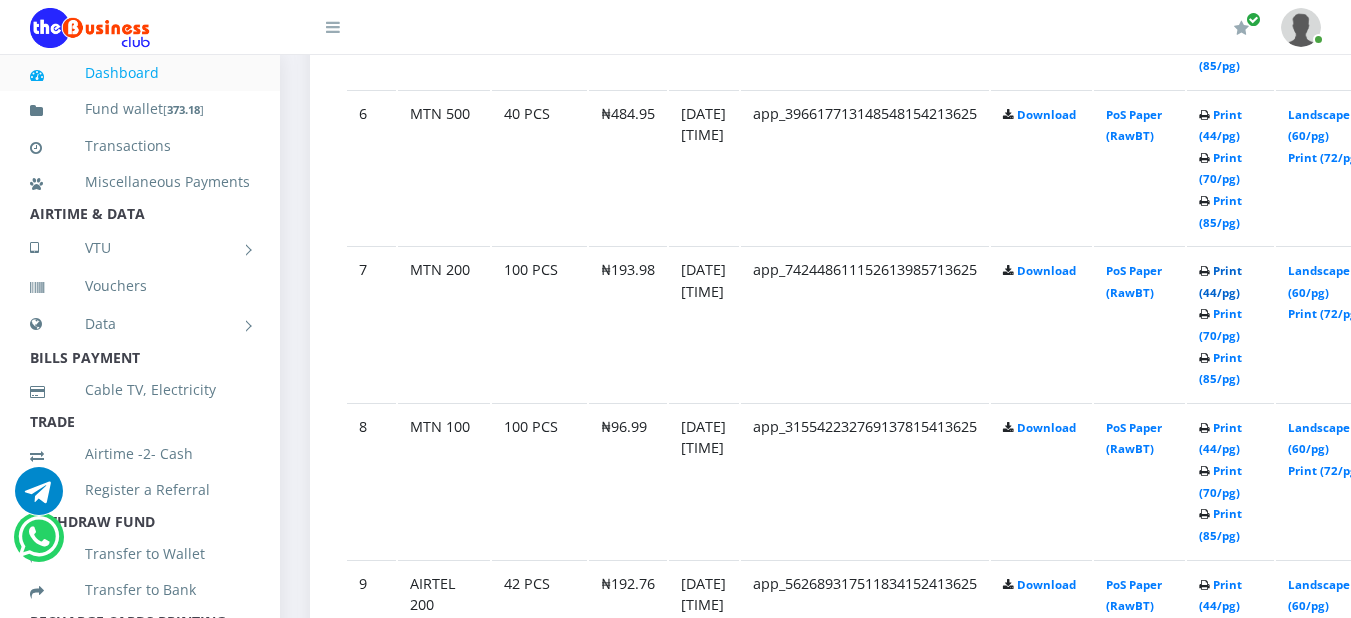click on "Print (44/pg)" at bounding box center [1220, 281] 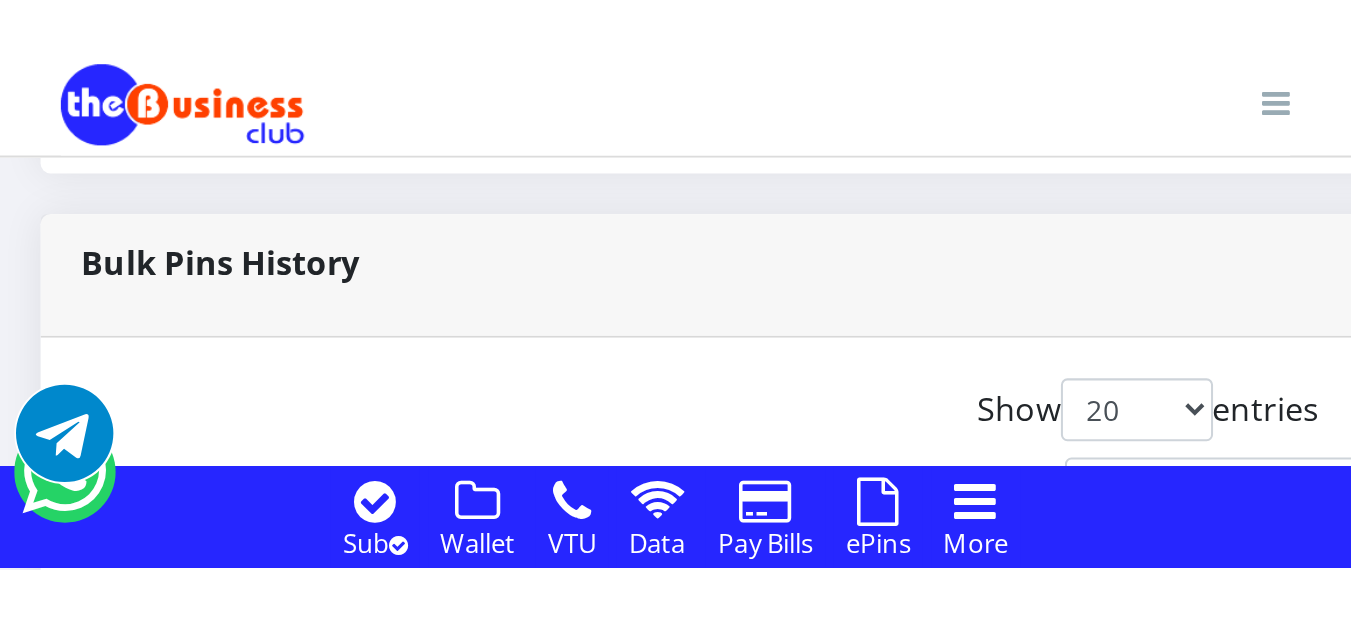 scroll, scrollTop: 1957, scrollLeft: 0, axis: vertical 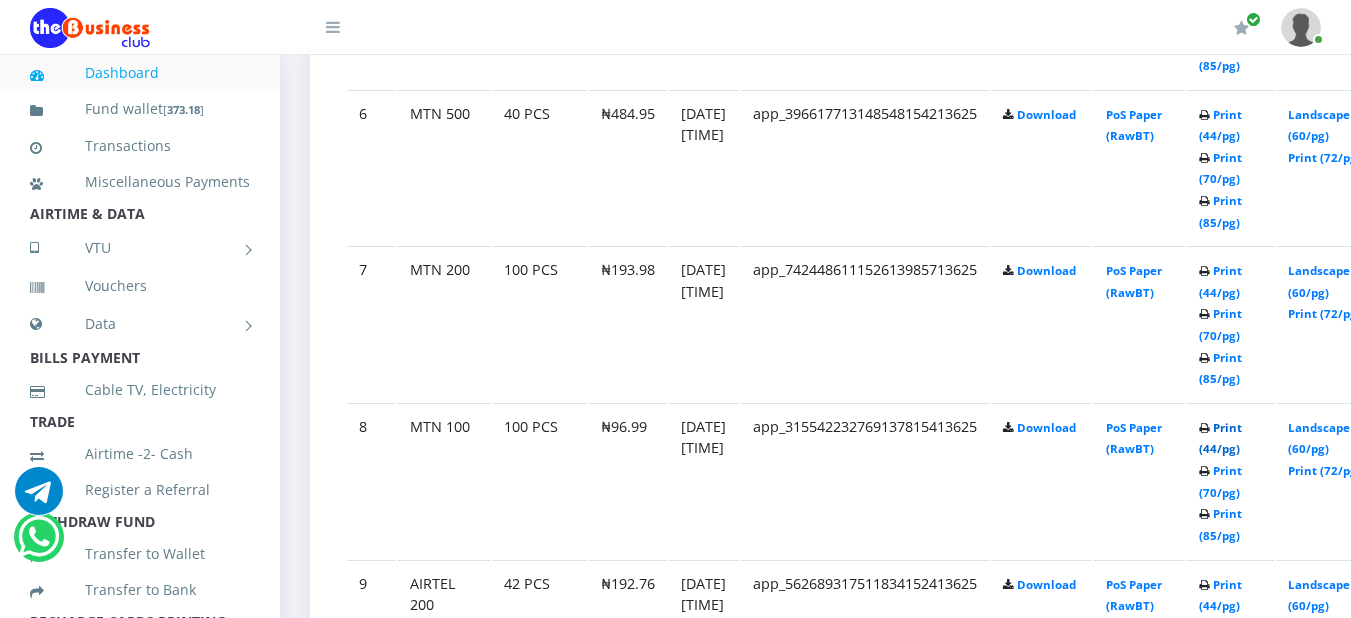 click on "Print (44/pg)" at bounding box center [1220, 438] 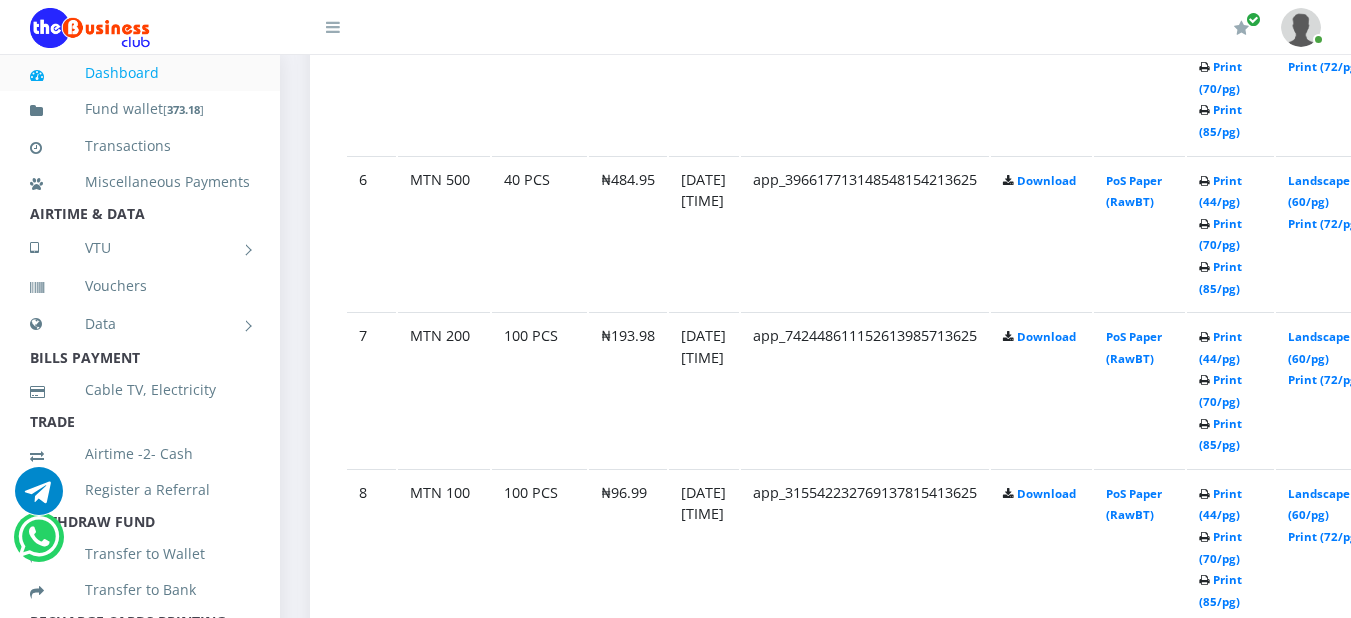 scroll, scrollTop: 1957, scrollLeft: 0, axis: vertical 